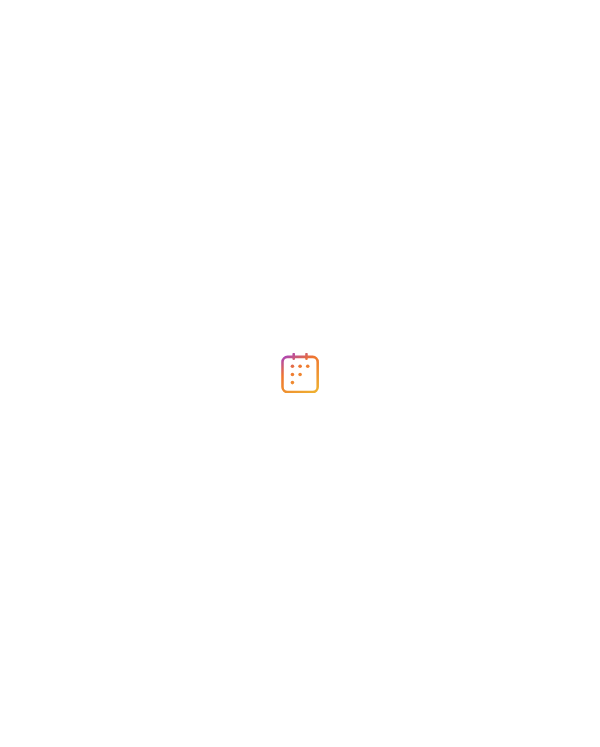 scroll, scrollTop: 0, scrollLeft: 0, axis: both 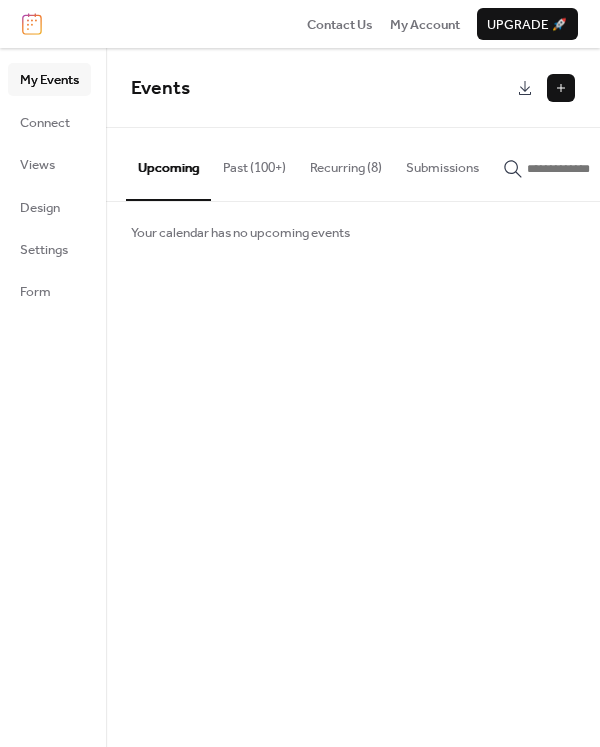 click at bounding box center (561, 88) 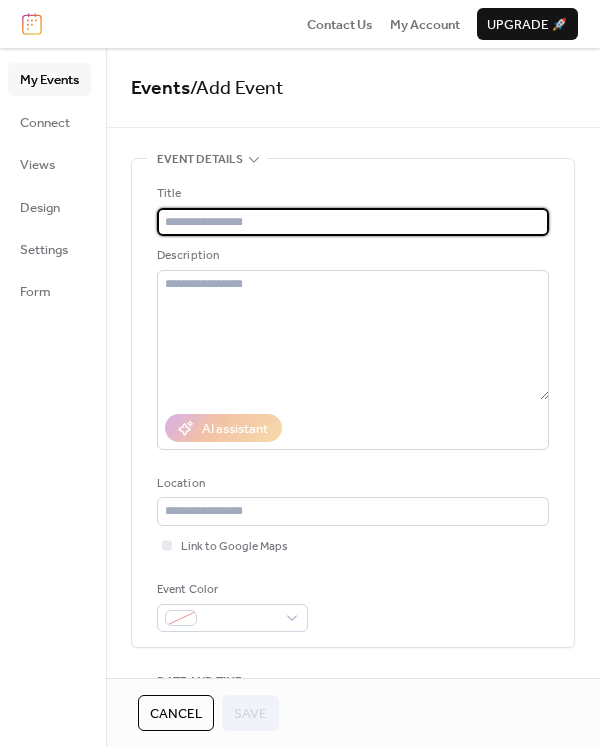 click at bounding box center (353, 222) 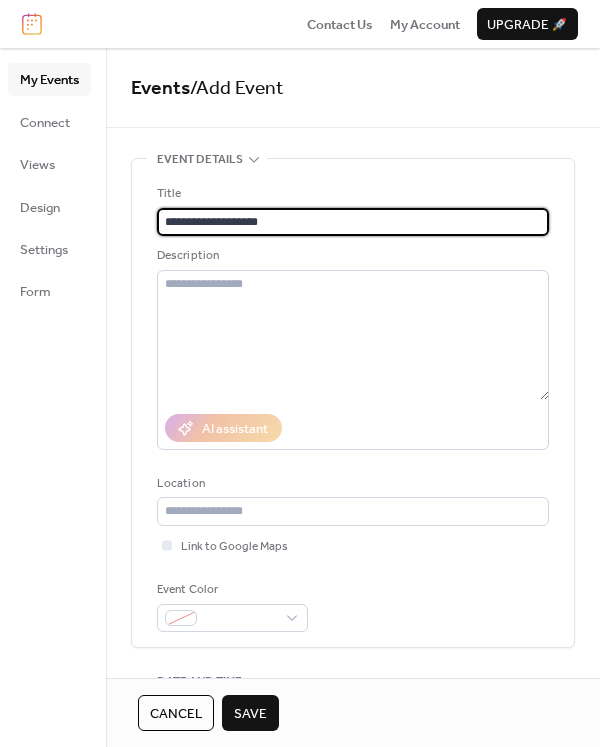 type on "**********" 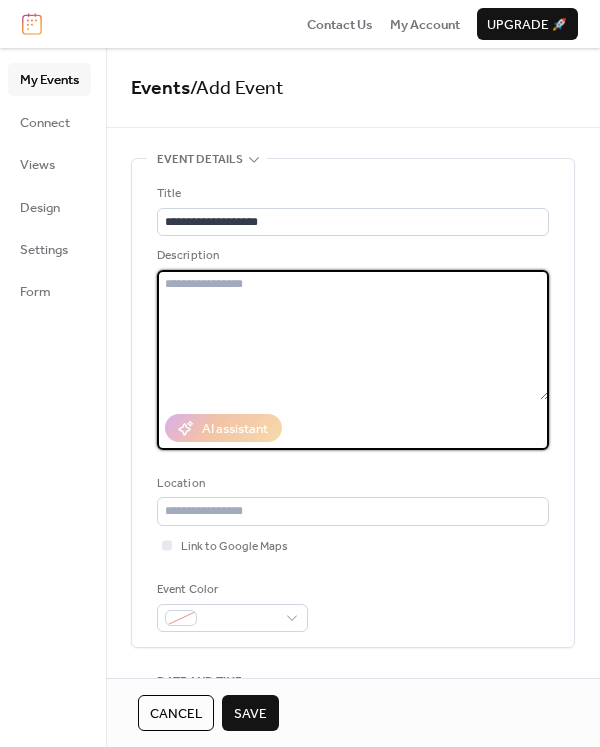 click at bounding box center [353, 335] 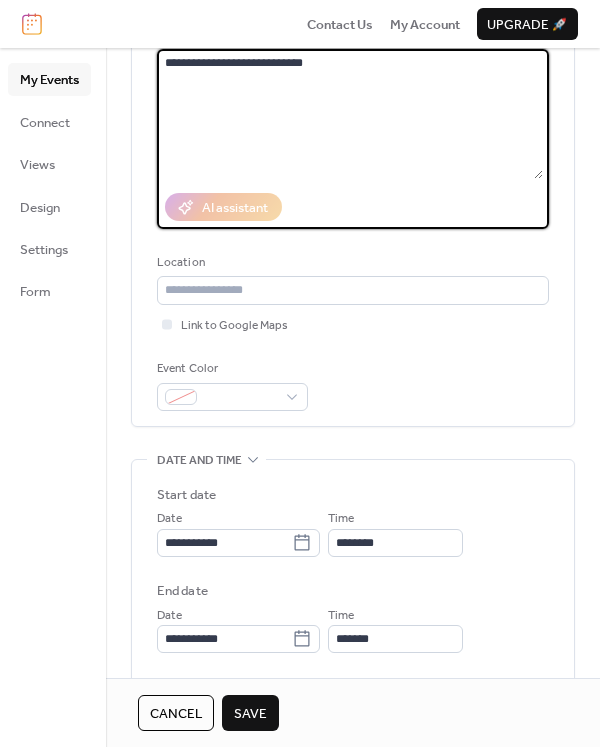 scroll, scrollTop: 272, scrollLeft: 0, axis: vertical 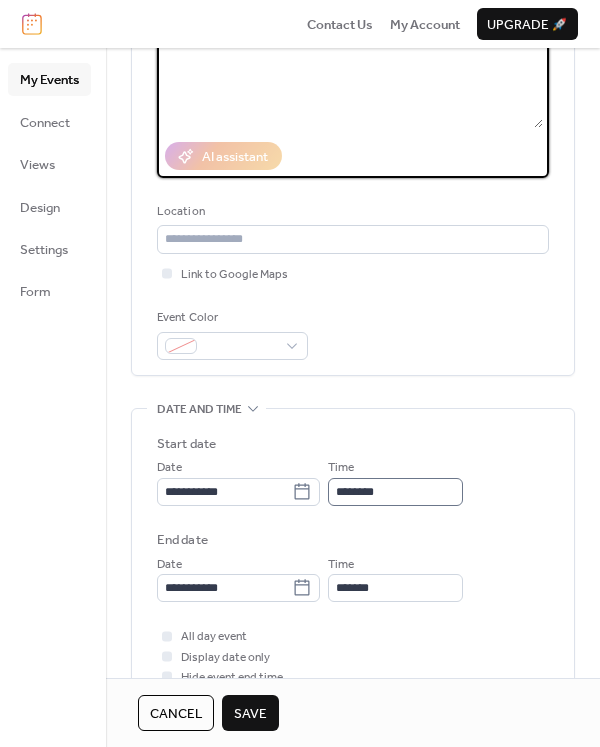 type on "**********" 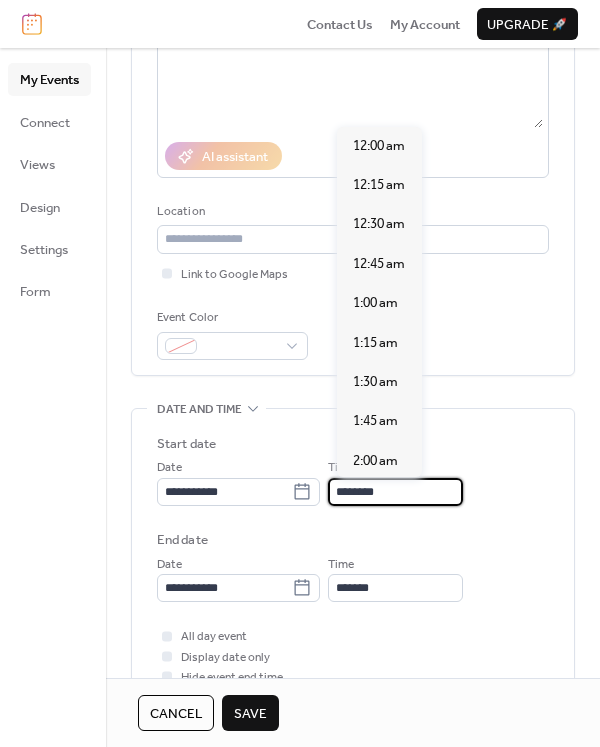 click on "********" at bounding box center [395, 492] 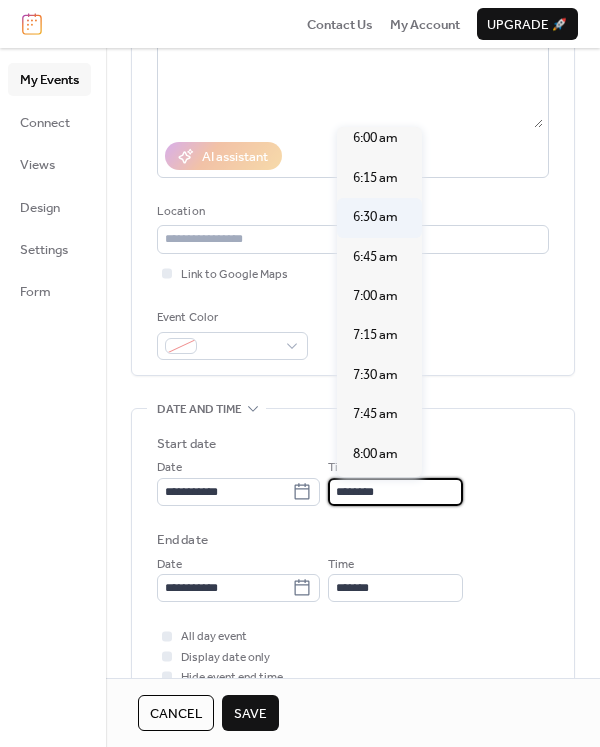 scroll, scrollTop: 921, scrollLeft: 0, axis: vertical 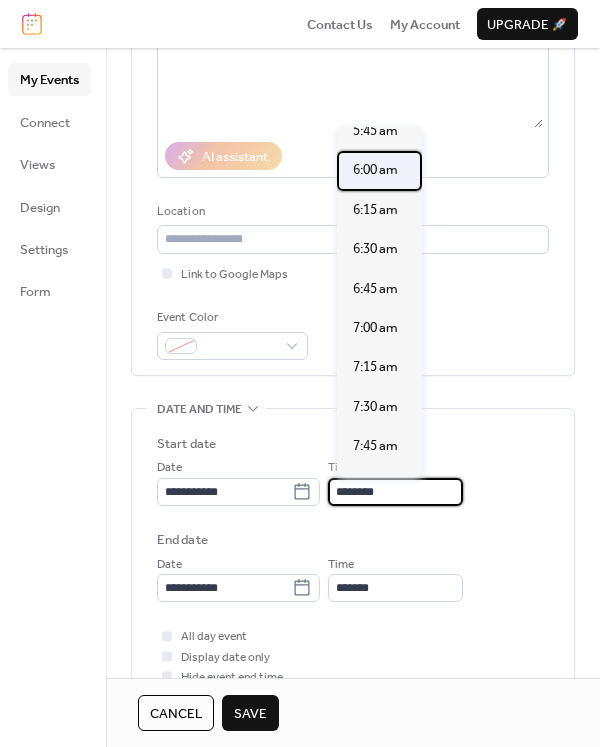click on "6:00 am" at bounding box center (375, 170) 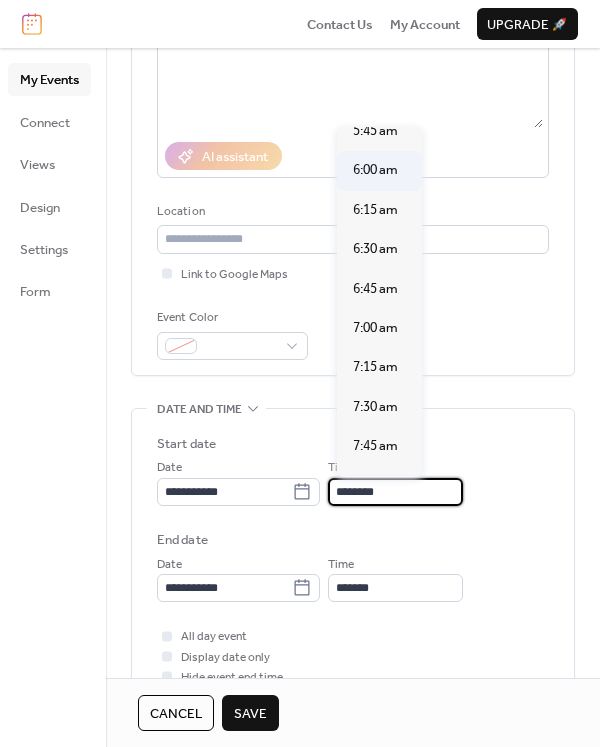 type on "*******" 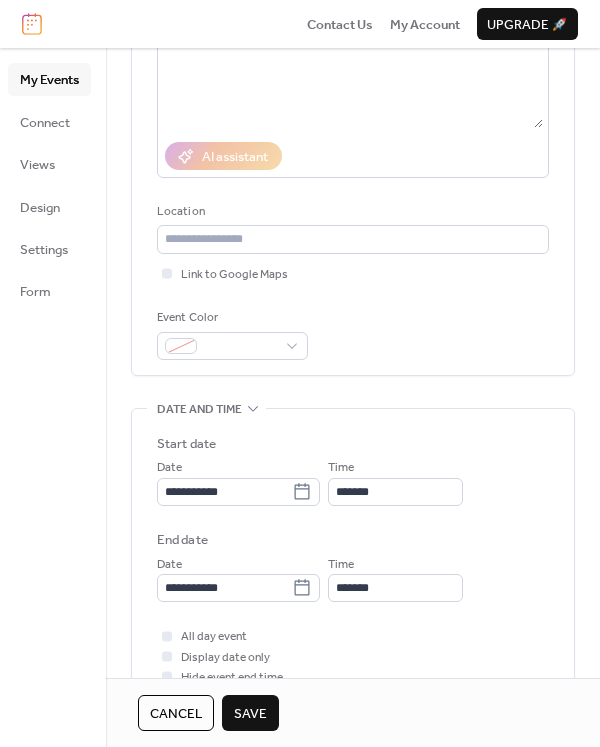click on "Save" at bounding box center (250, 714) 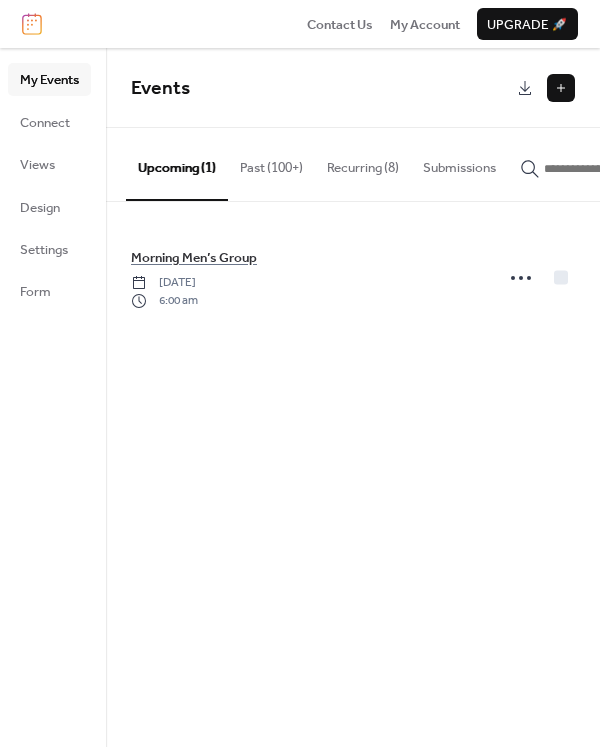 click at bounding box center [561, 88] 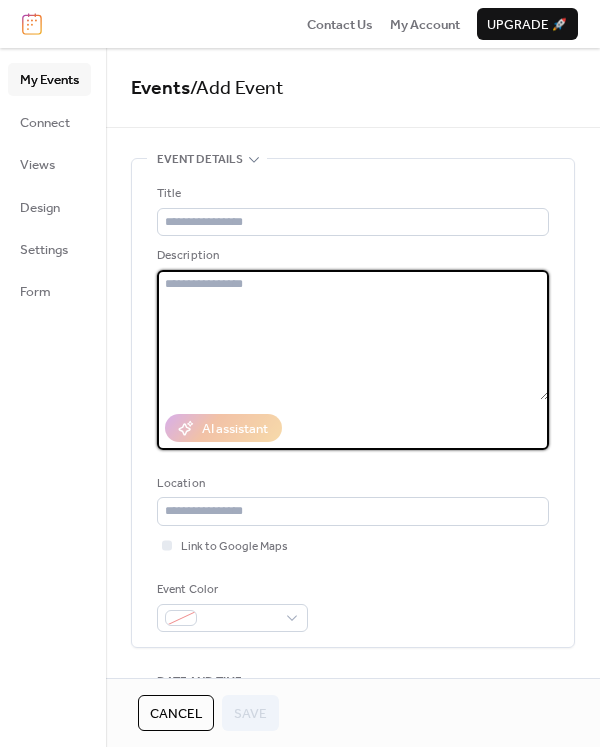 click at bounding box center [353, 335] 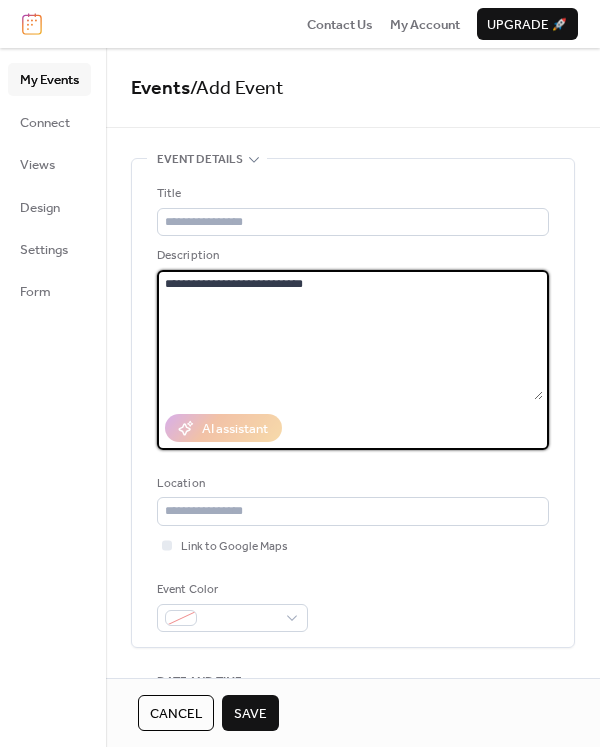 type on "**********" 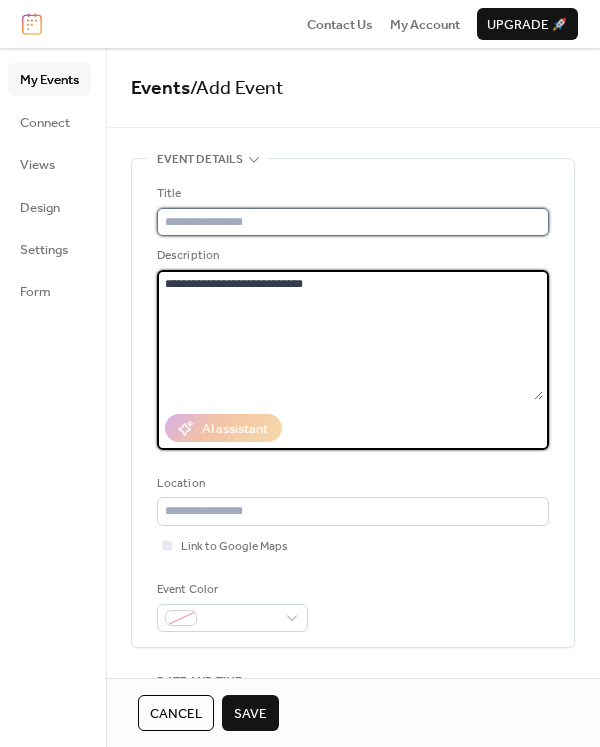 click at bounding box center [353, 222] 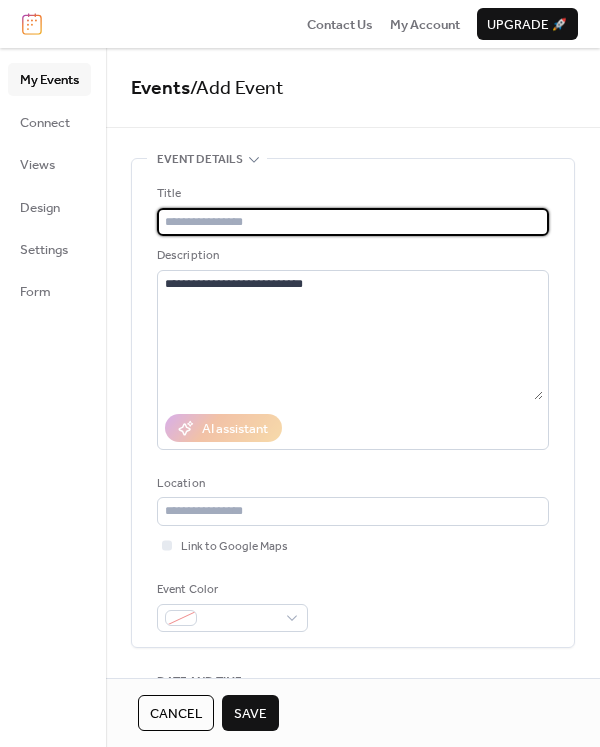 paste on "**********" 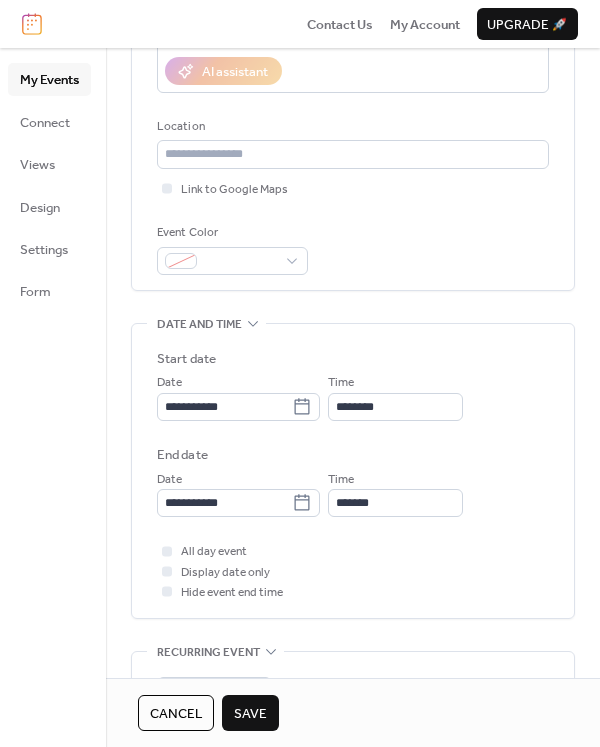 scroll, scrollTop: 363, scrollLeft: 0, axis: vertical 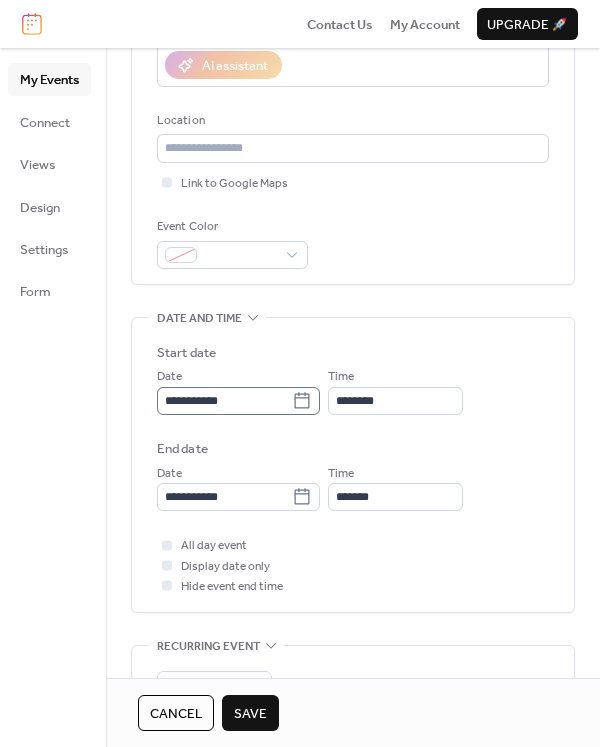 type on "**********" 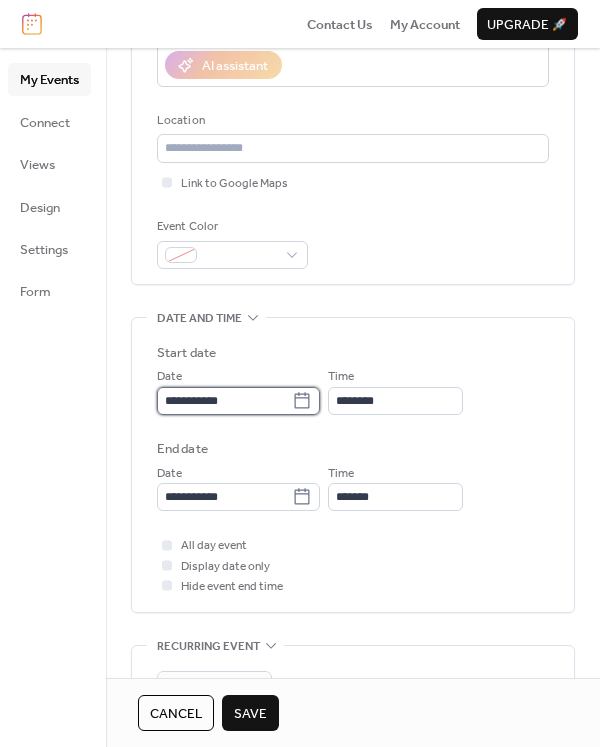 click on "**********" at bounding box center (224, 401) 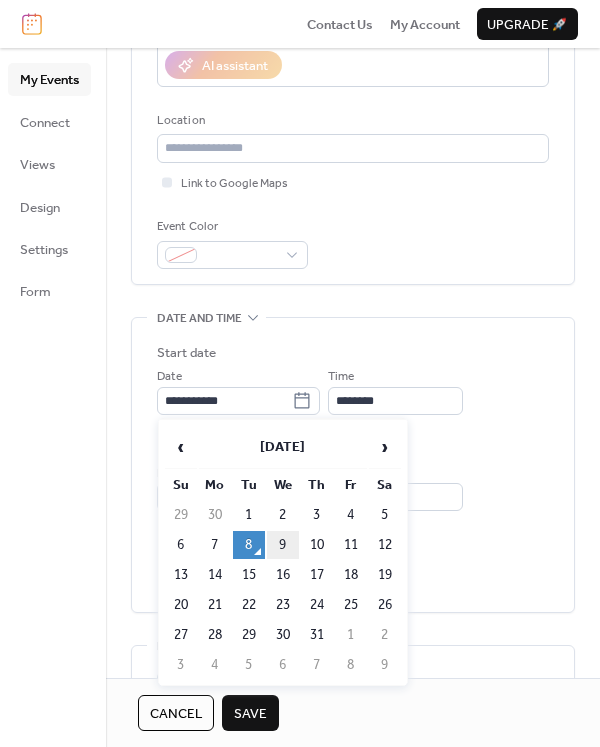click on "9" at bounding box center (283, 545) 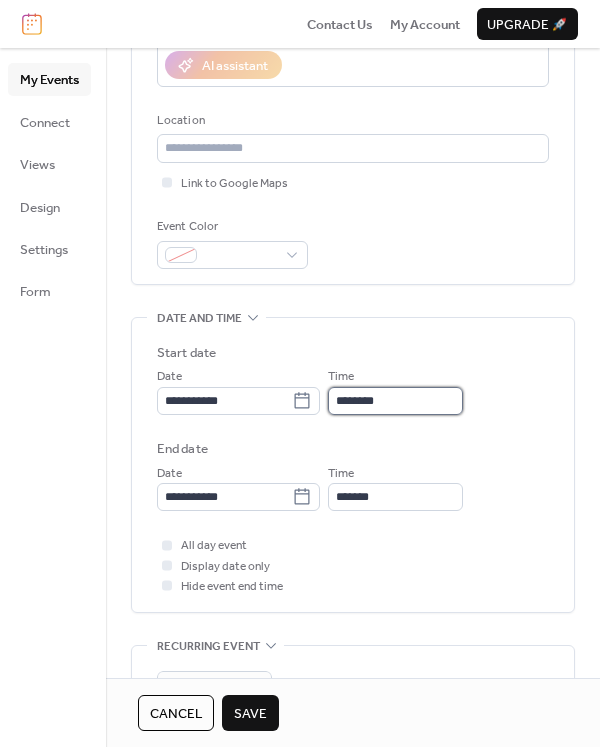 click on "********" at bounding box center [395, 401] 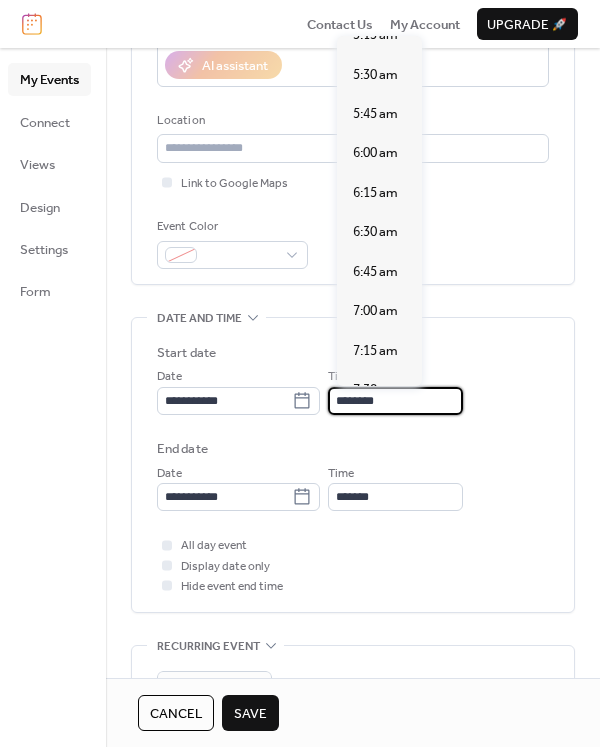 scroll, scrollTop: 830, scrollLeft: 0, axis: vertical 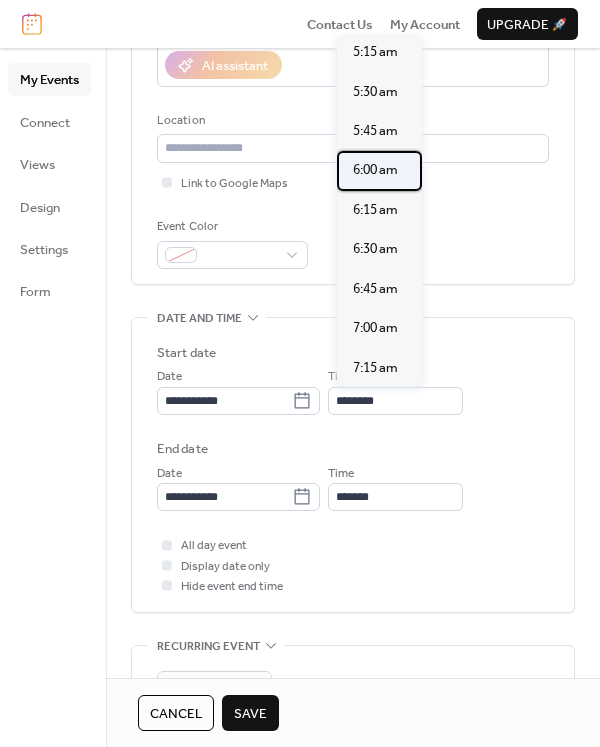 click on "6:00 am" at bounding box center (375, 170) 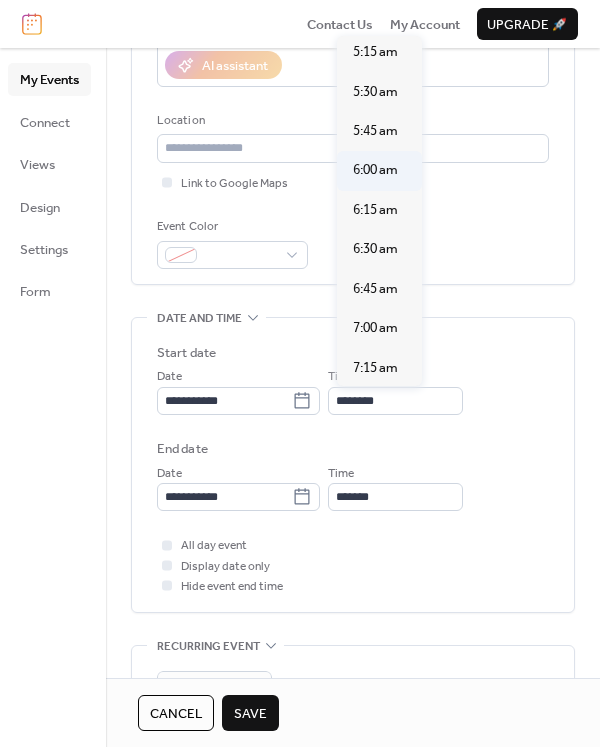 type on "*******" 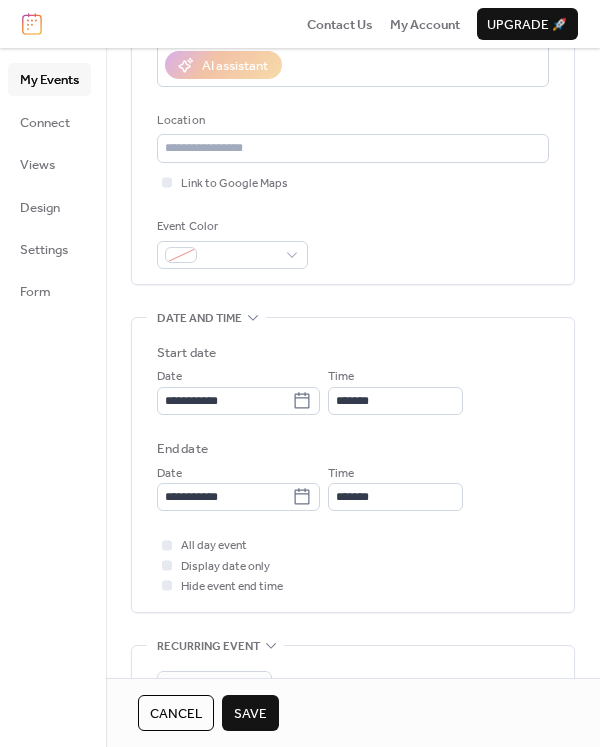 click on "Save" at bounding box center [250, 714] 